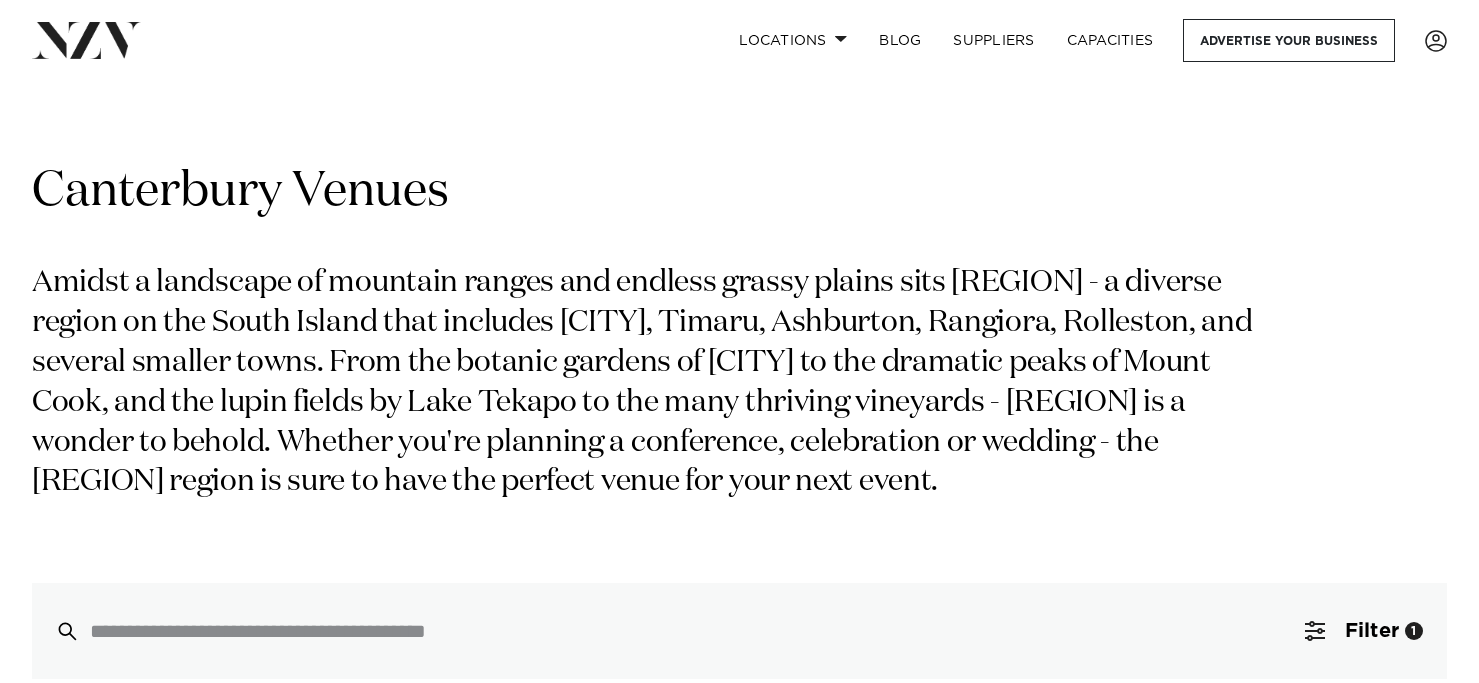 scroll, scrollTop: 24, scrollLeft: 0, axis: vertical 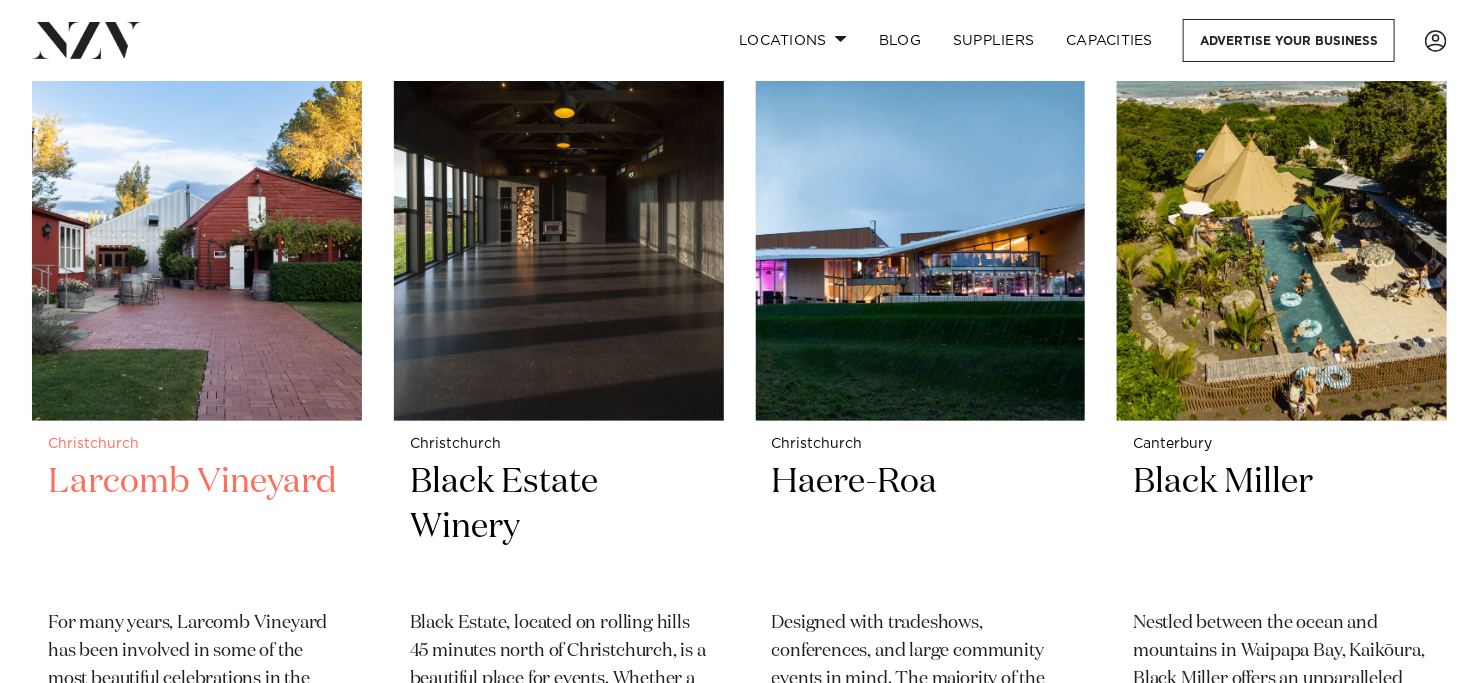 click at bounding box center [197, 199] 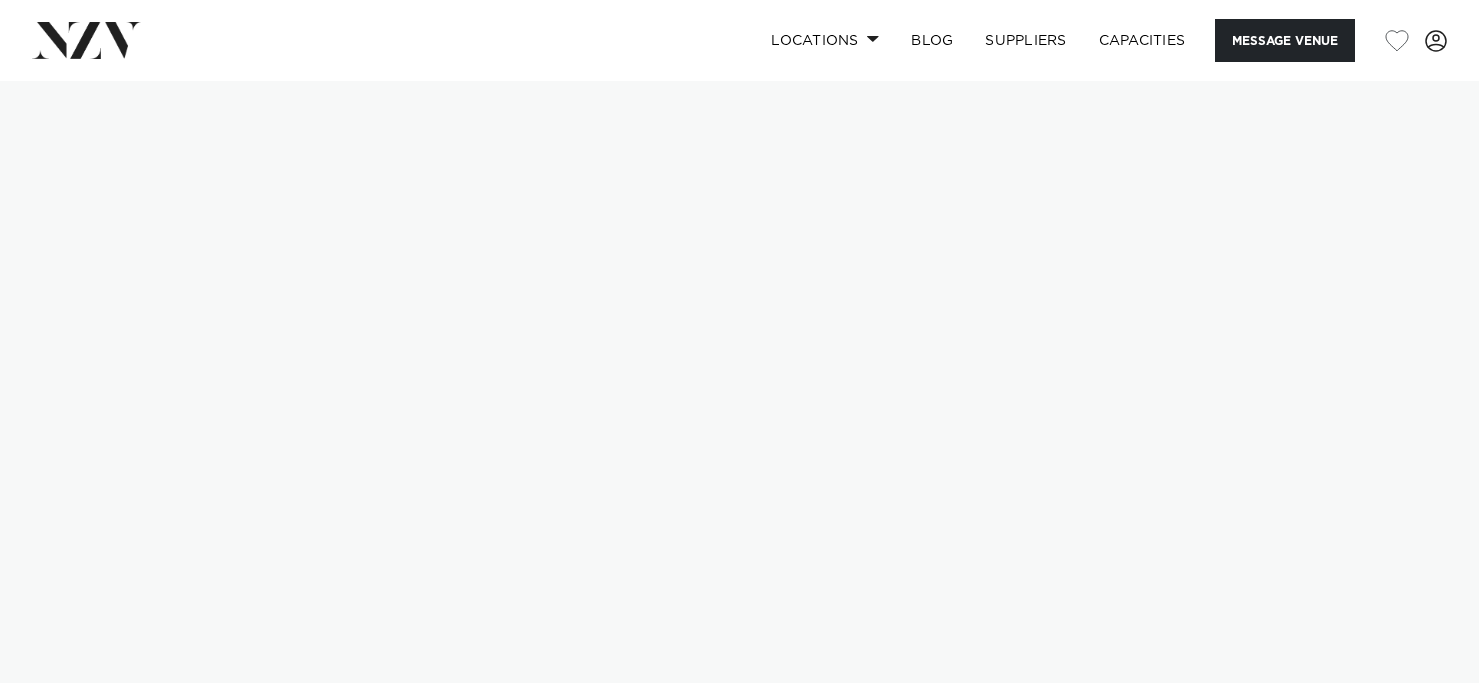 scroll, scrollTop: 0, scrollLeft: 0, axis: both 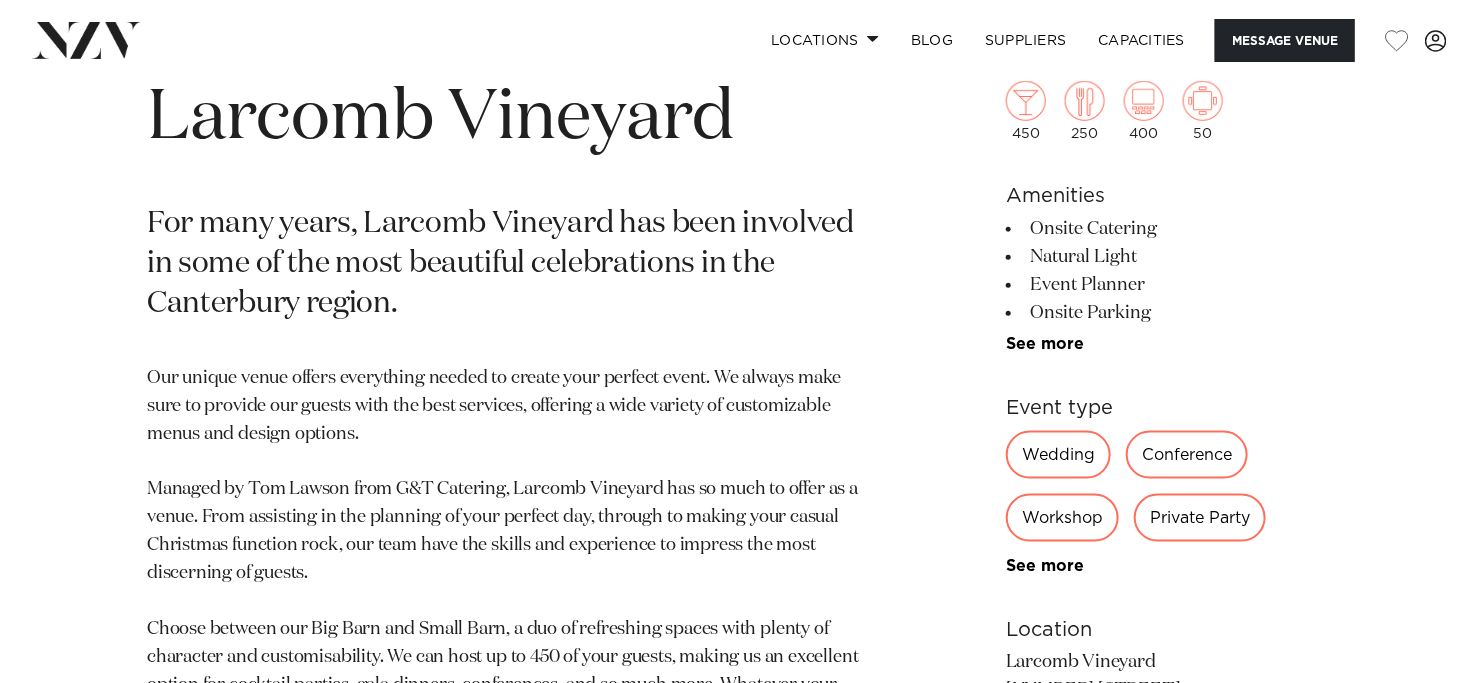 click on "Wedding" at bounding box center (1058, 455) 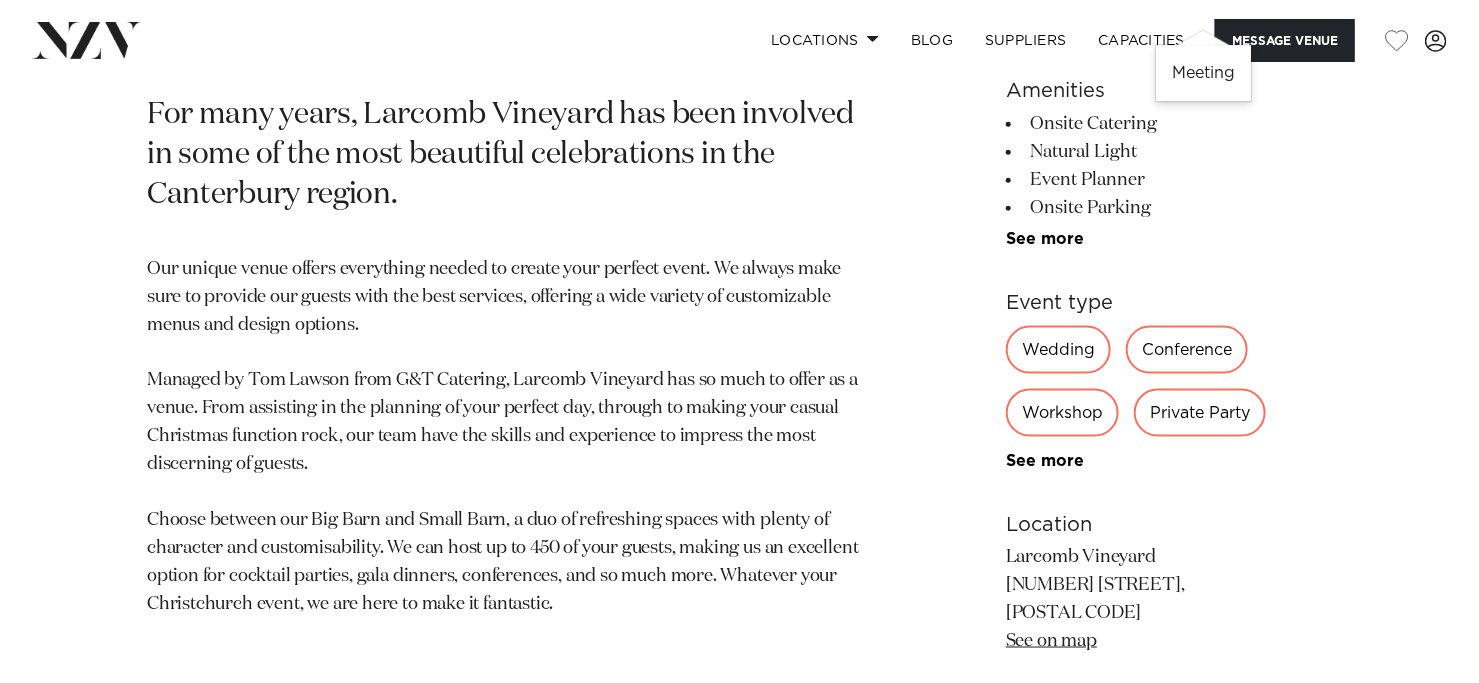 scroll, scrollTop: 922, scrollLeft: 0, axis: vertical 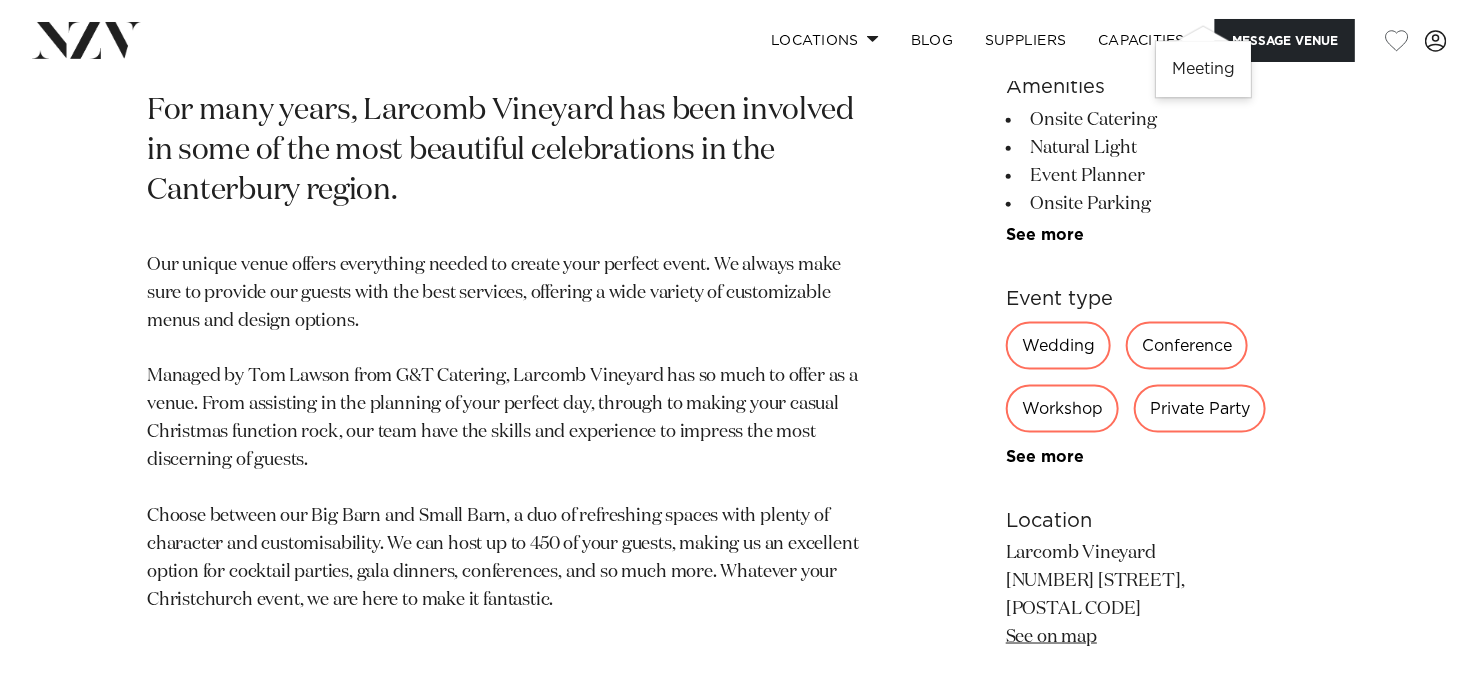 click on "Wedding" at bounding box center (1058, 346) 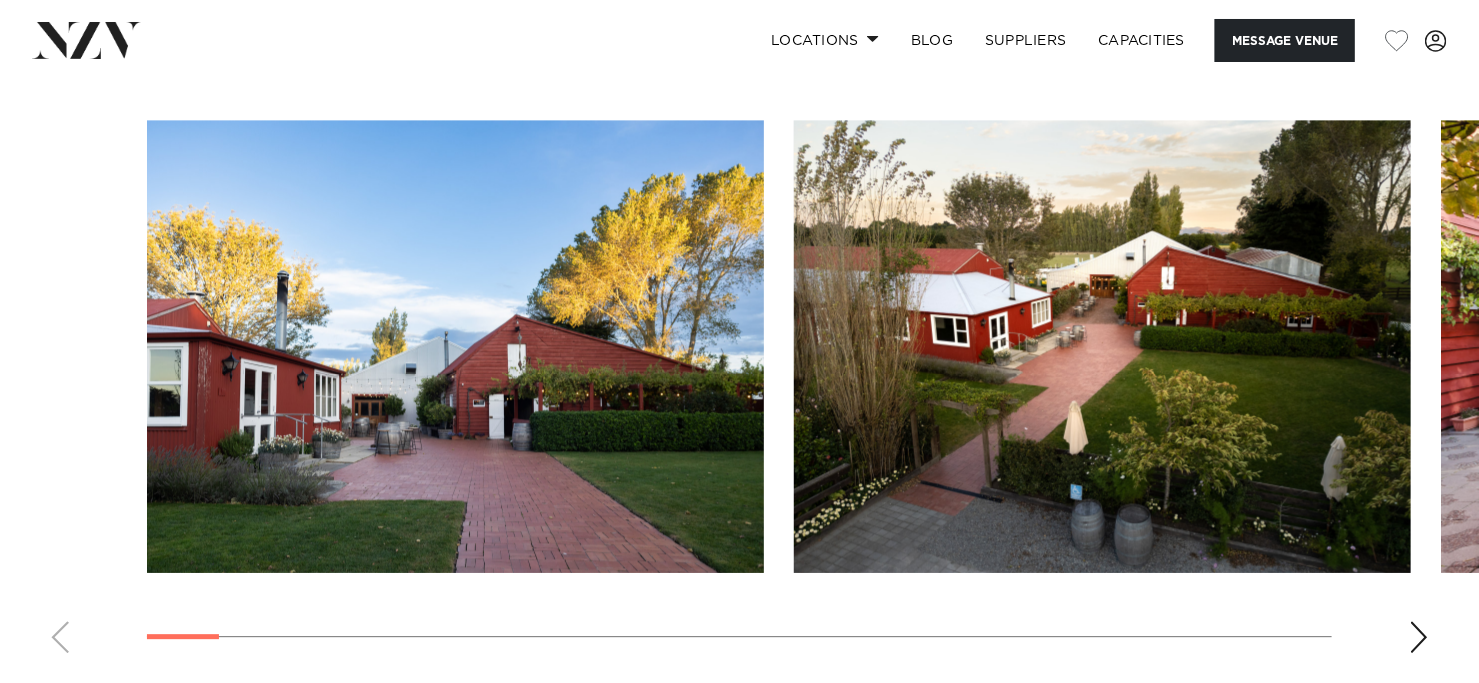 scroll, scrollTop: 2024, scrollLeft: 0, axis: vertical 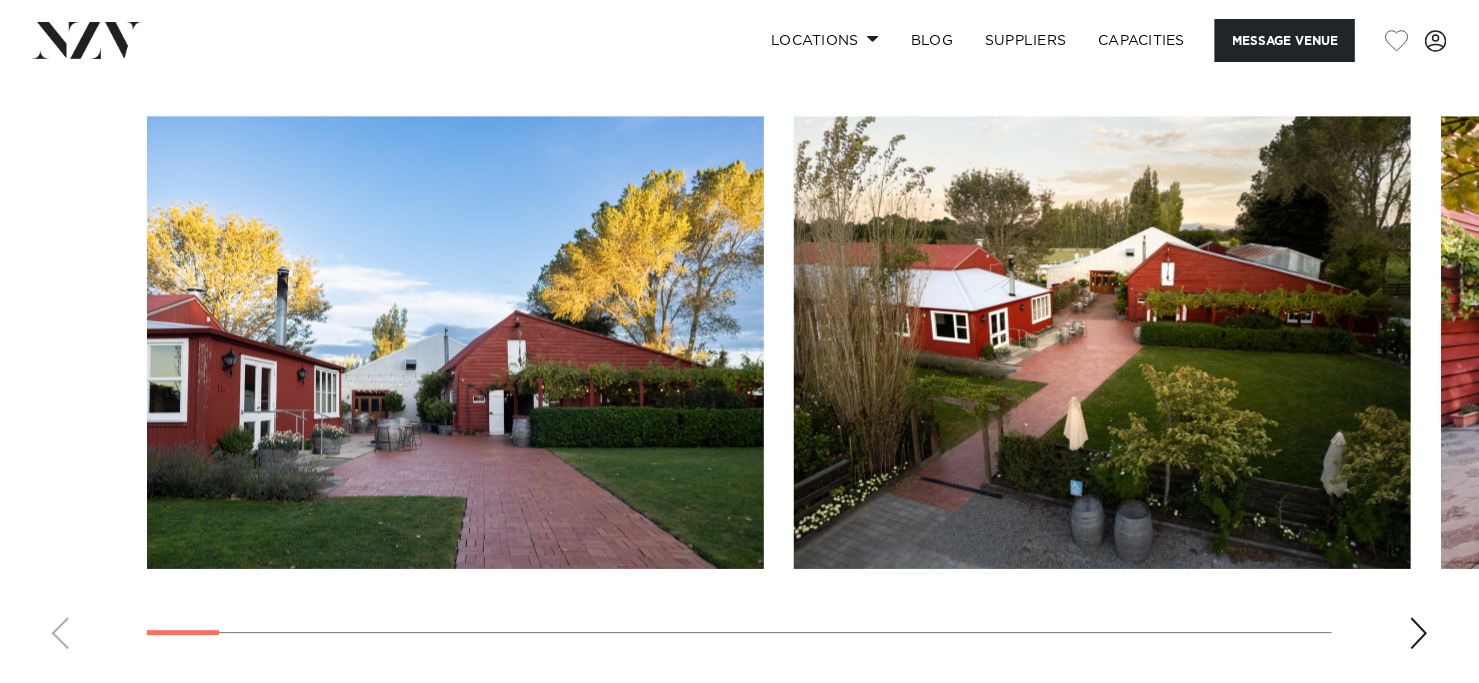 click at bounding box center (455, 342) 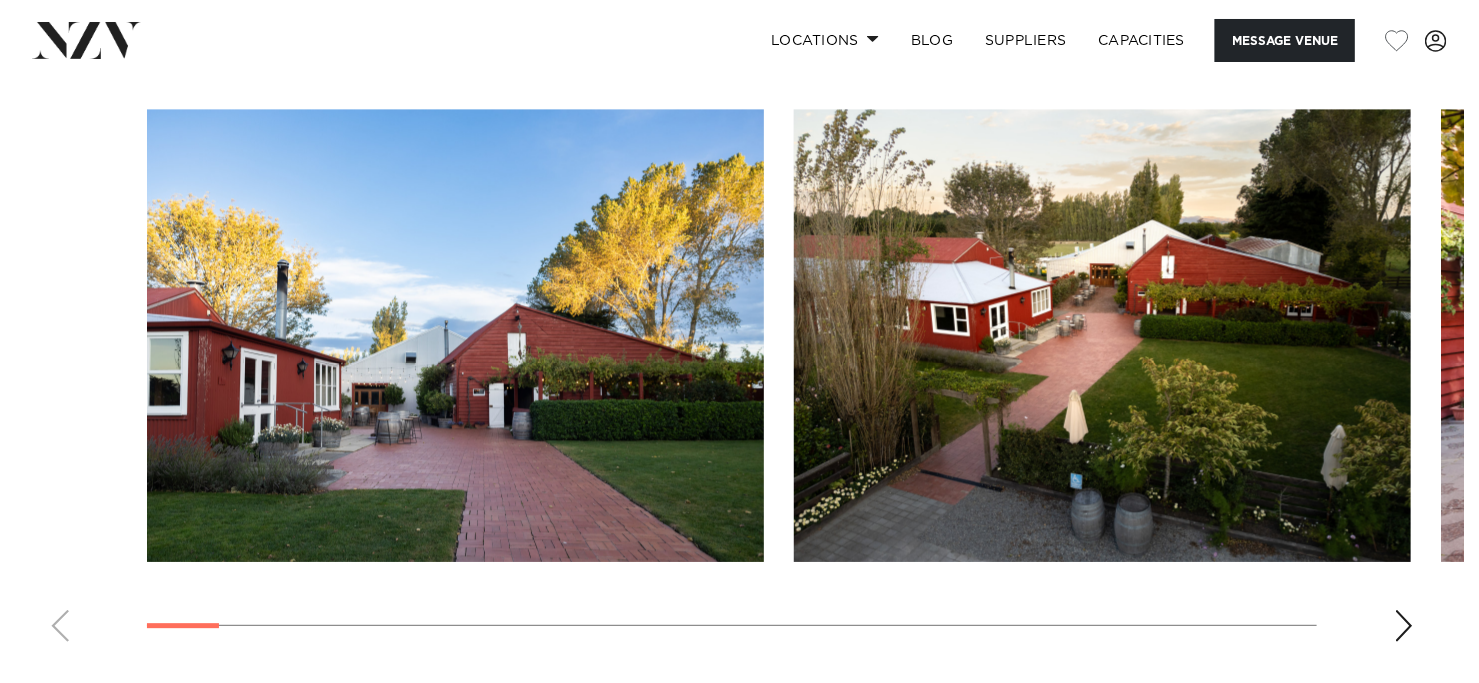 scroll, scrollTop: 0, scrollLeft: 0, axis: both 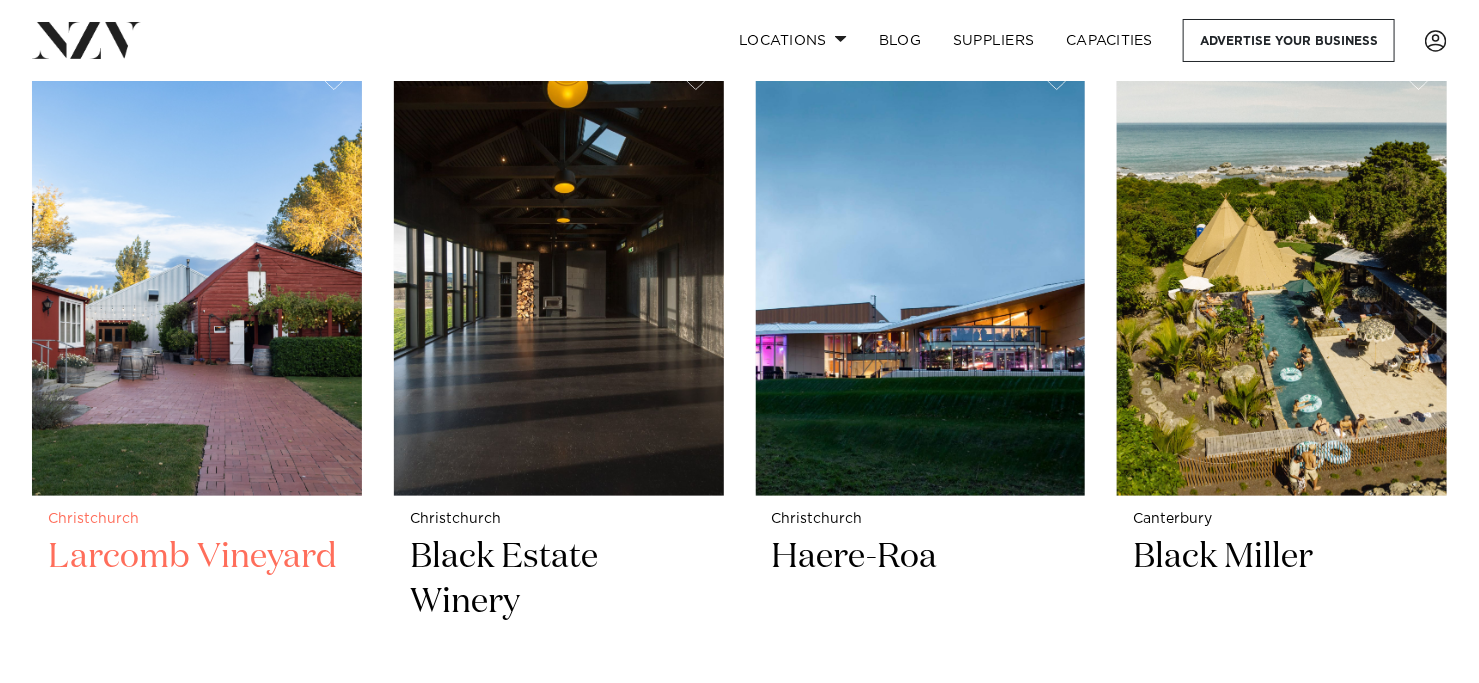 click at bounding box center [197, 274] 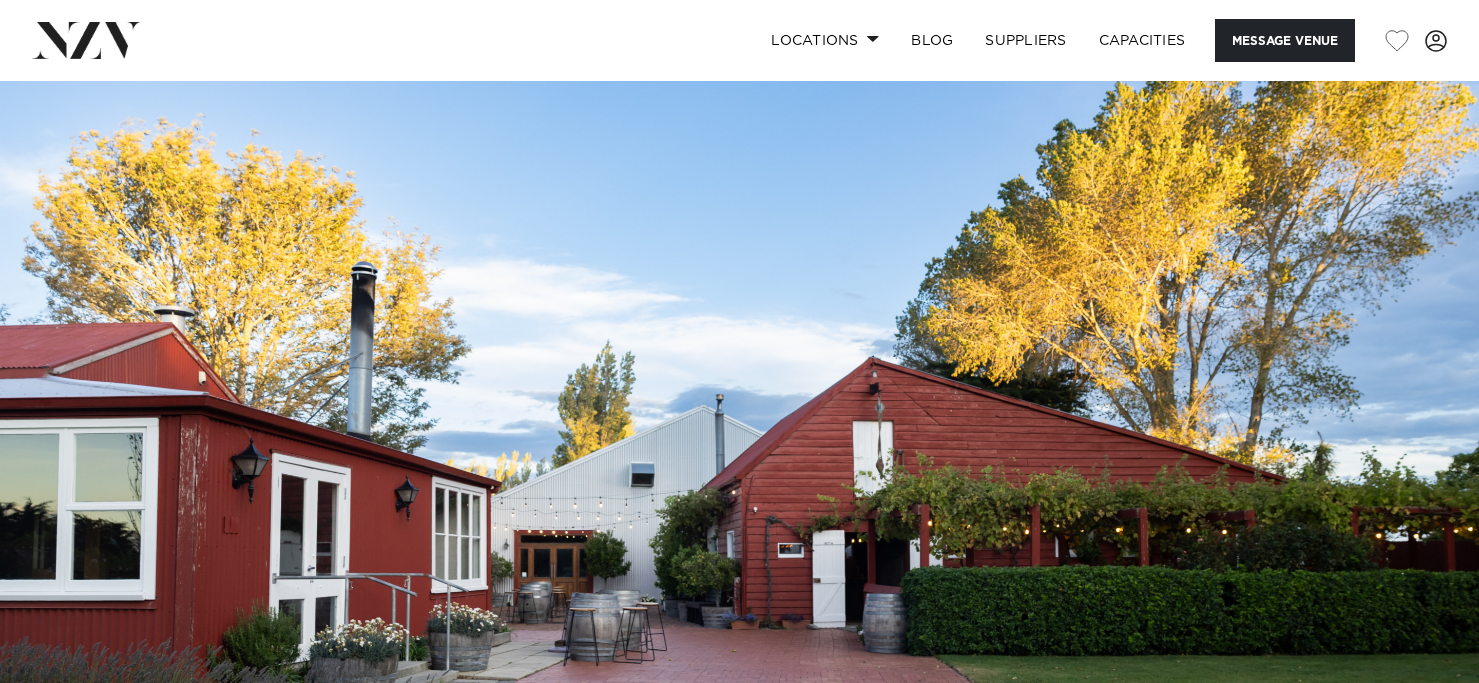 scroll, scrollTop: 0, scrollLeft: 0, axis: both 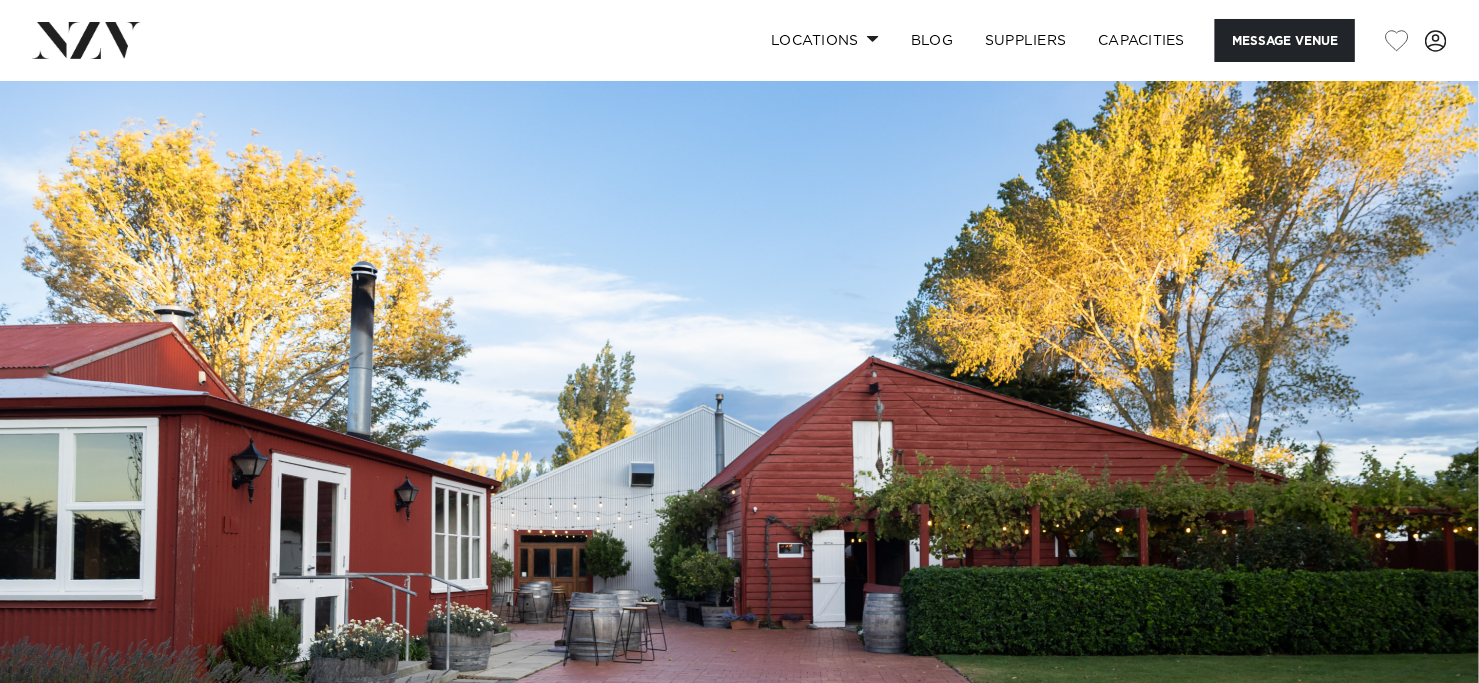click at bounding box center [739, 427] 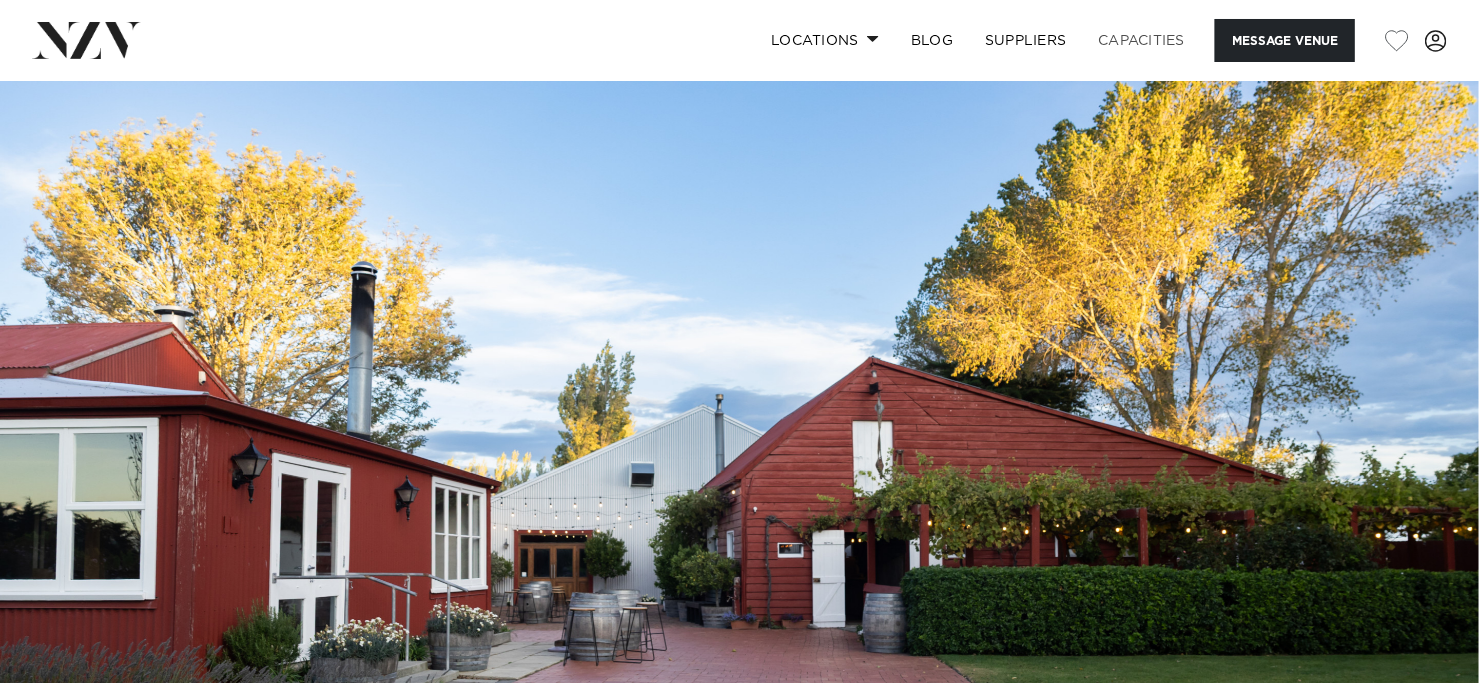 click on "Capacities" at bounding box center [1142, 40] 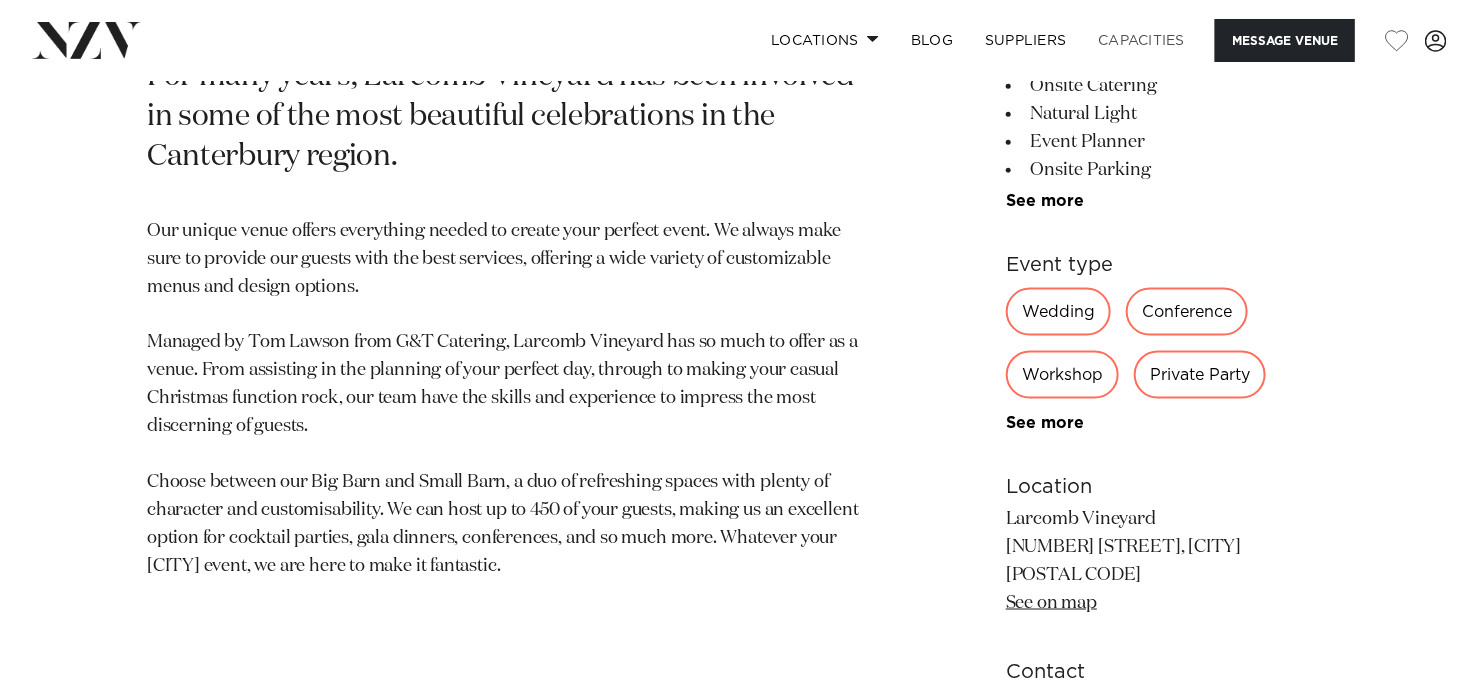 scroll, scrollTop: 957, scrollLeft: 0, axis: vertical 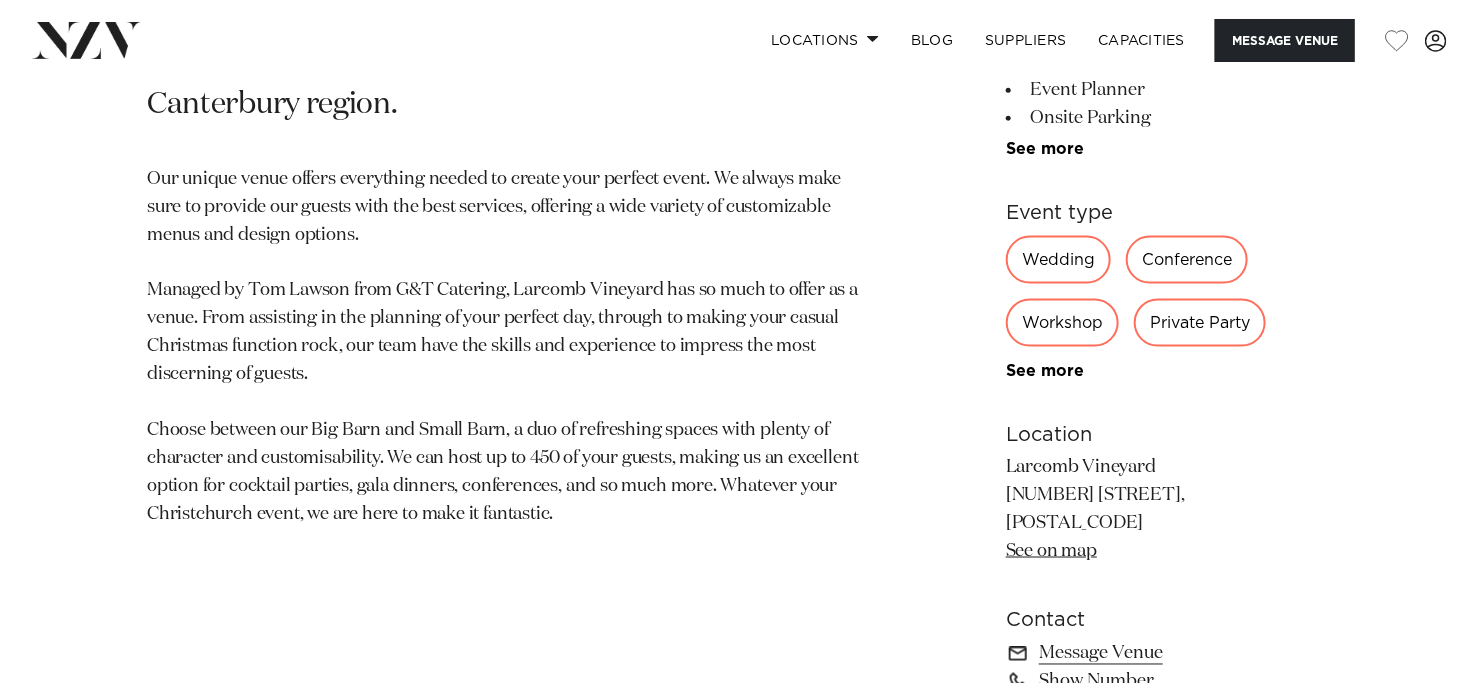 click on "Wedding" at bounding box center [1058, 260] 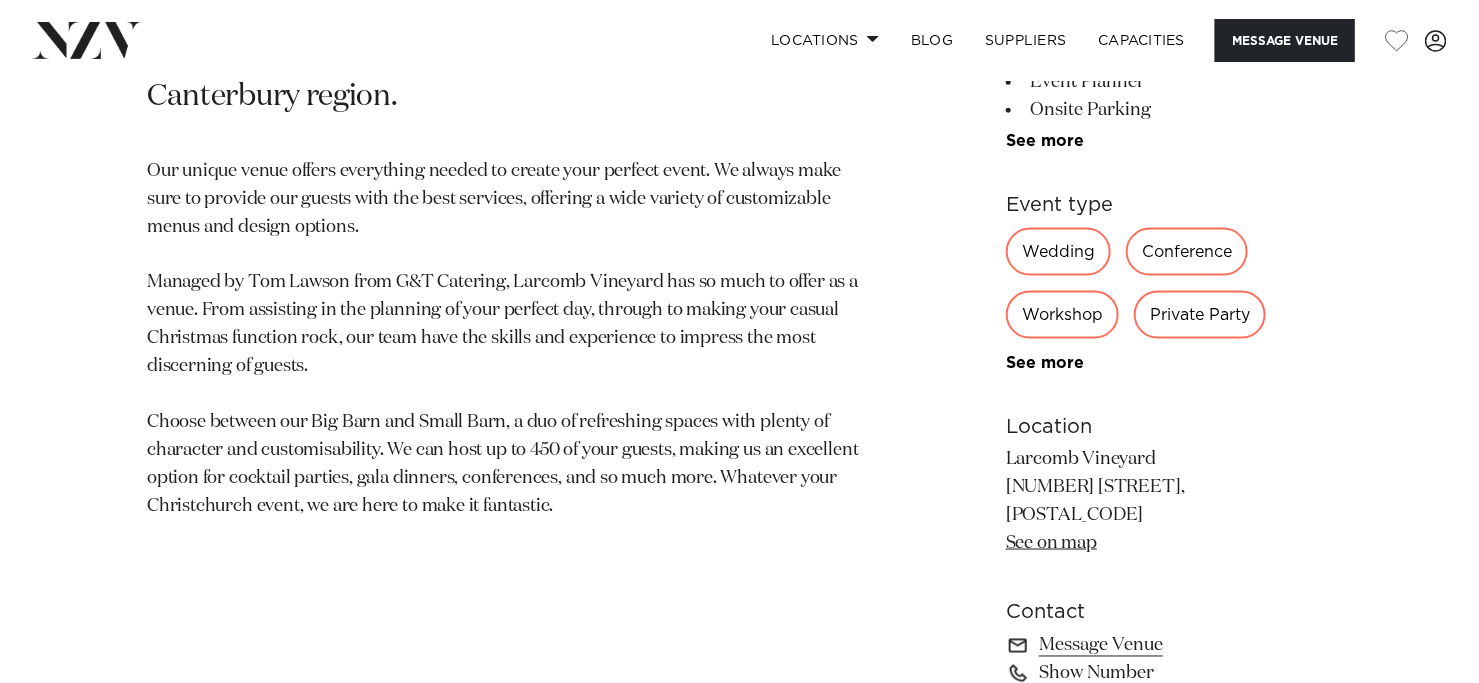 scroll, scrollTop: 1022, scrollLeft: 0, axis: vertical 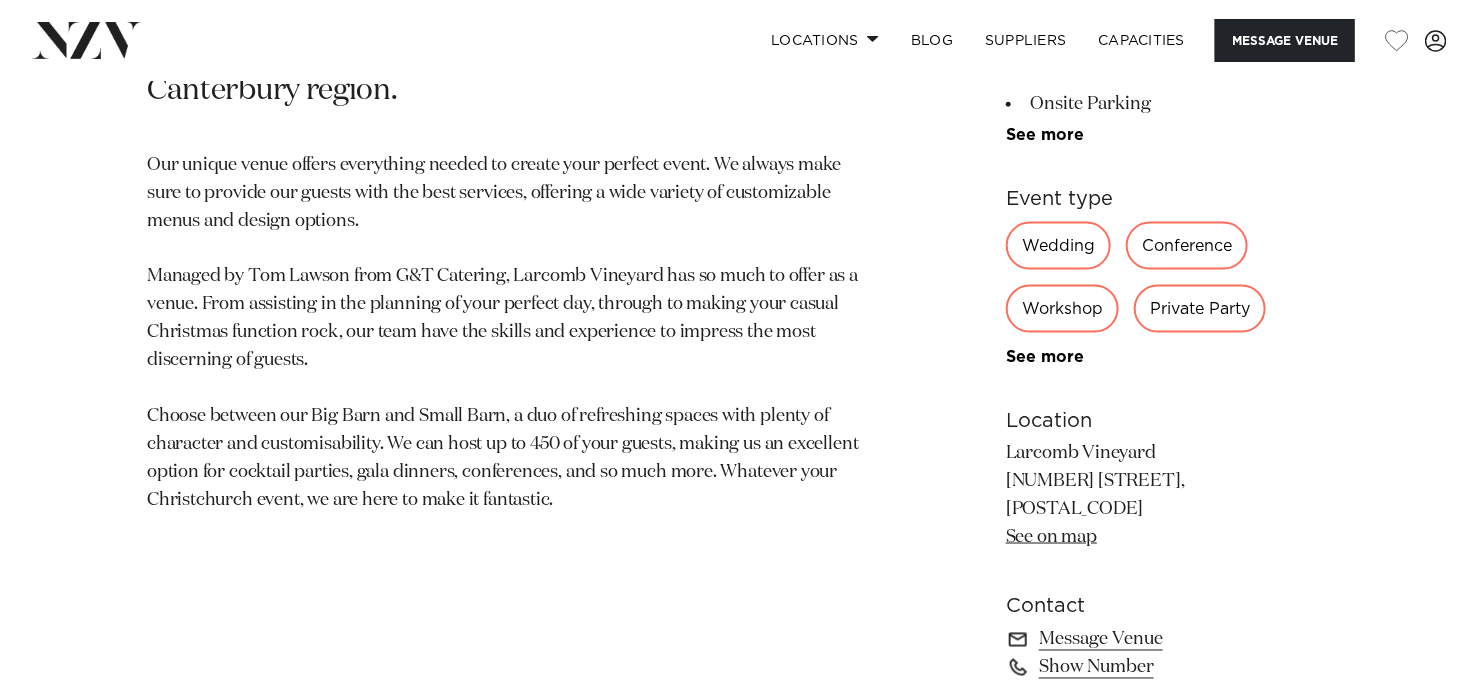 click on "Conference" at bounding box center [1187, 246] 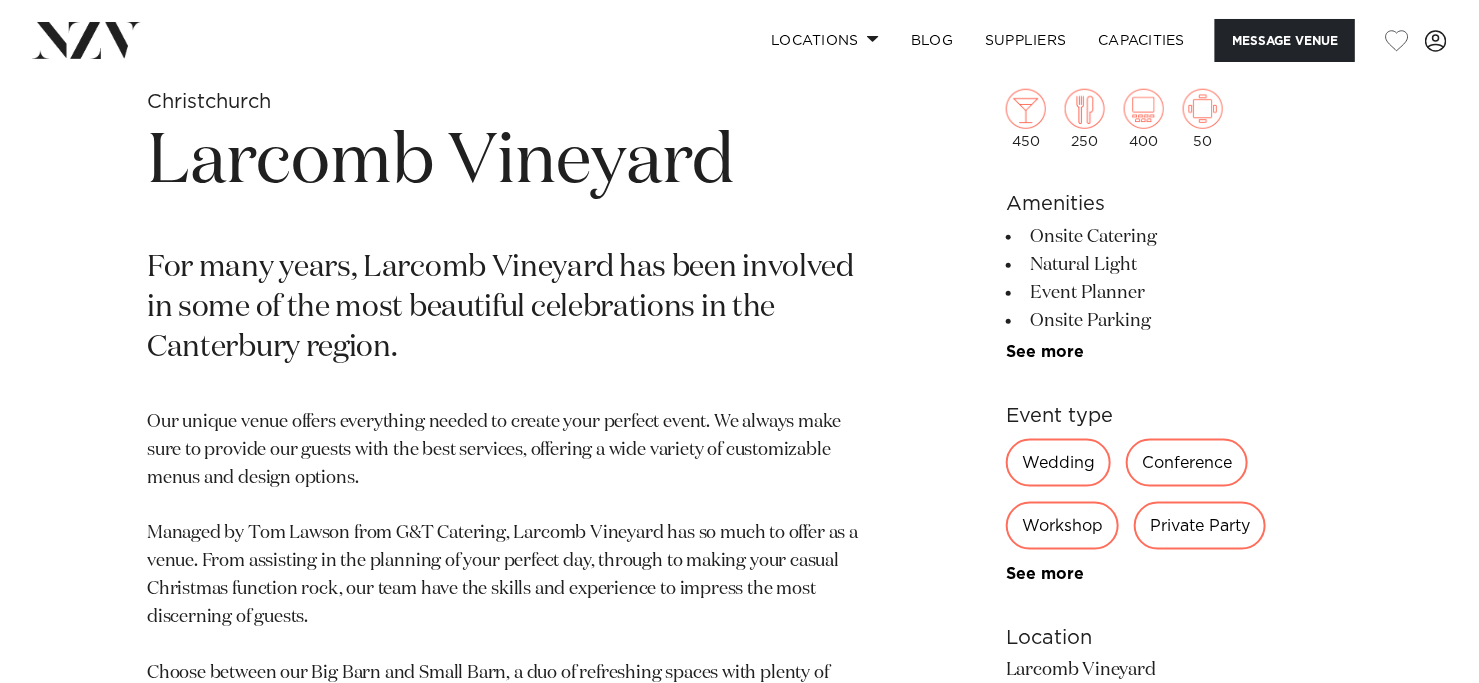 scroll, scrollTop: 764, scrollLeft: 0, axis: vertical 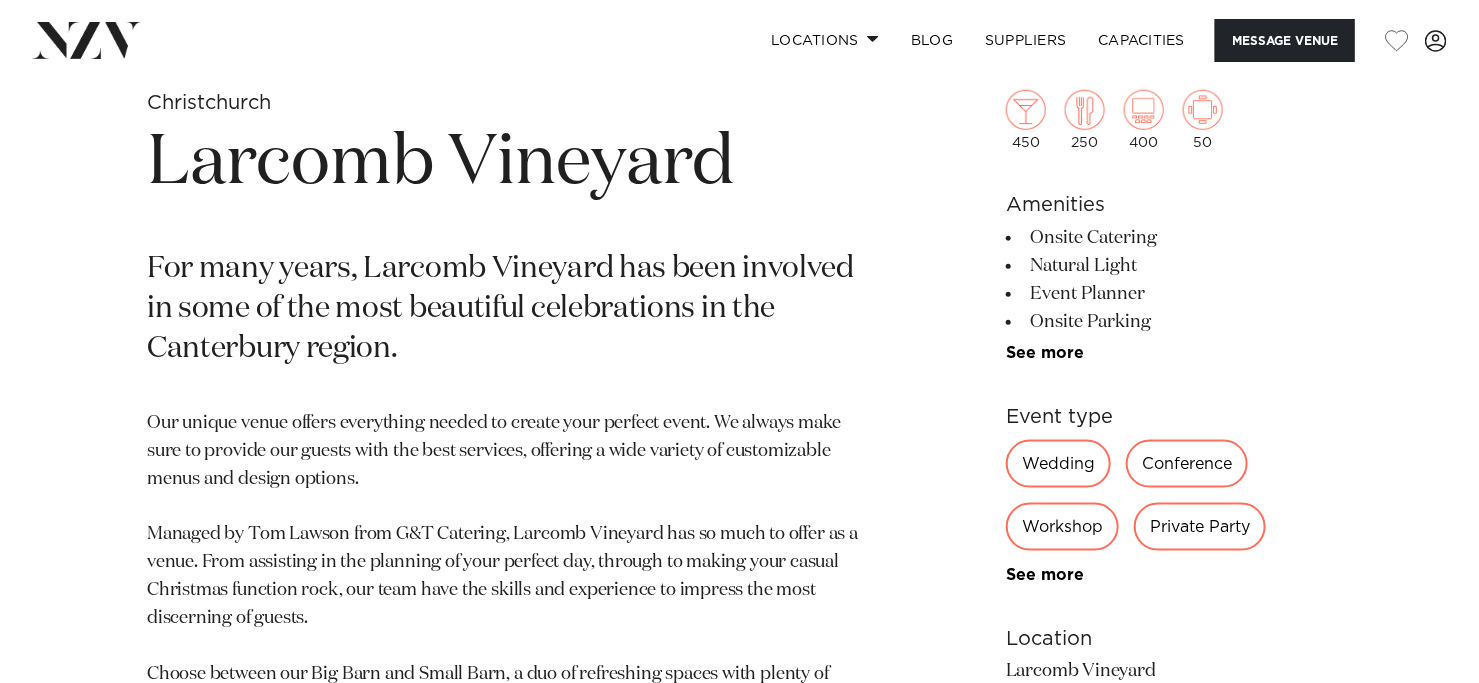 click on "450
250
400
50" at bounding box center (1169, 120) 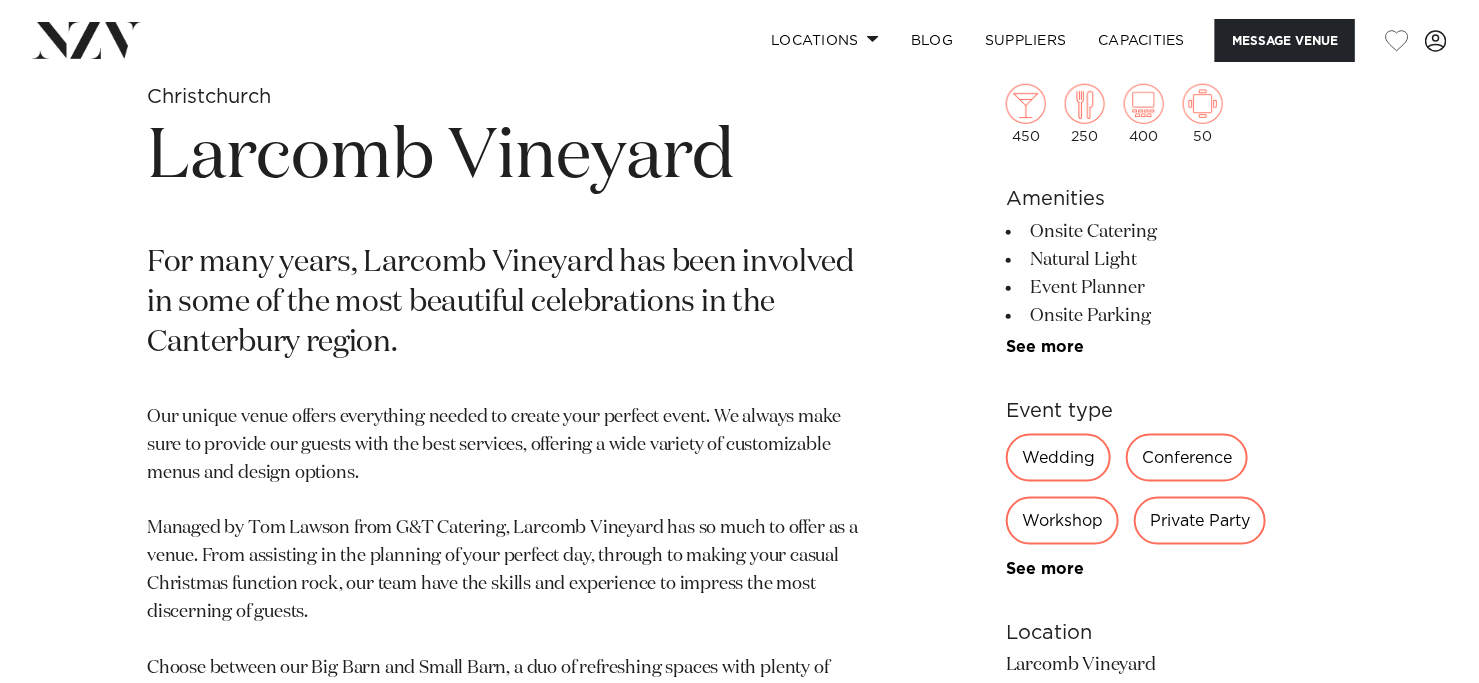 scroll, scrollTop: 769, scrollLeft: 0, axis: vertical 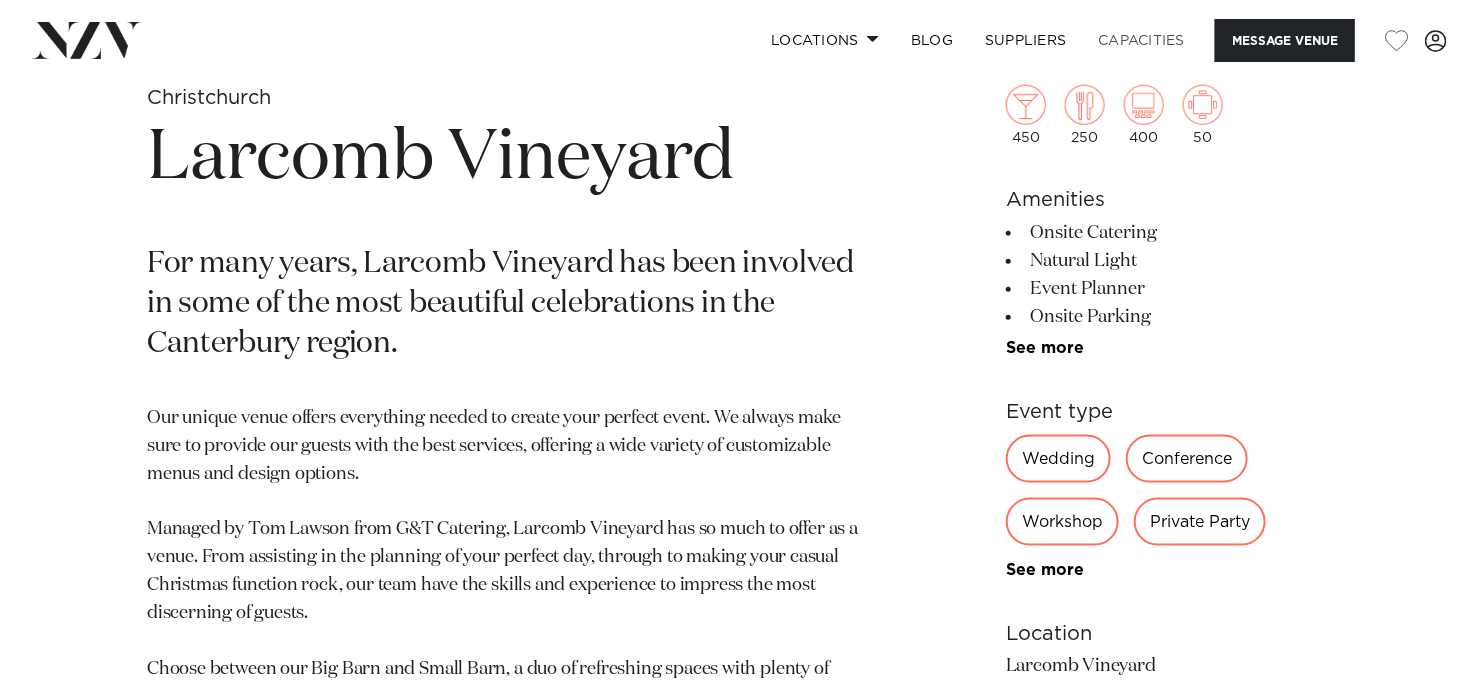 click on "Capacities" at bounding box center [1142, 40] 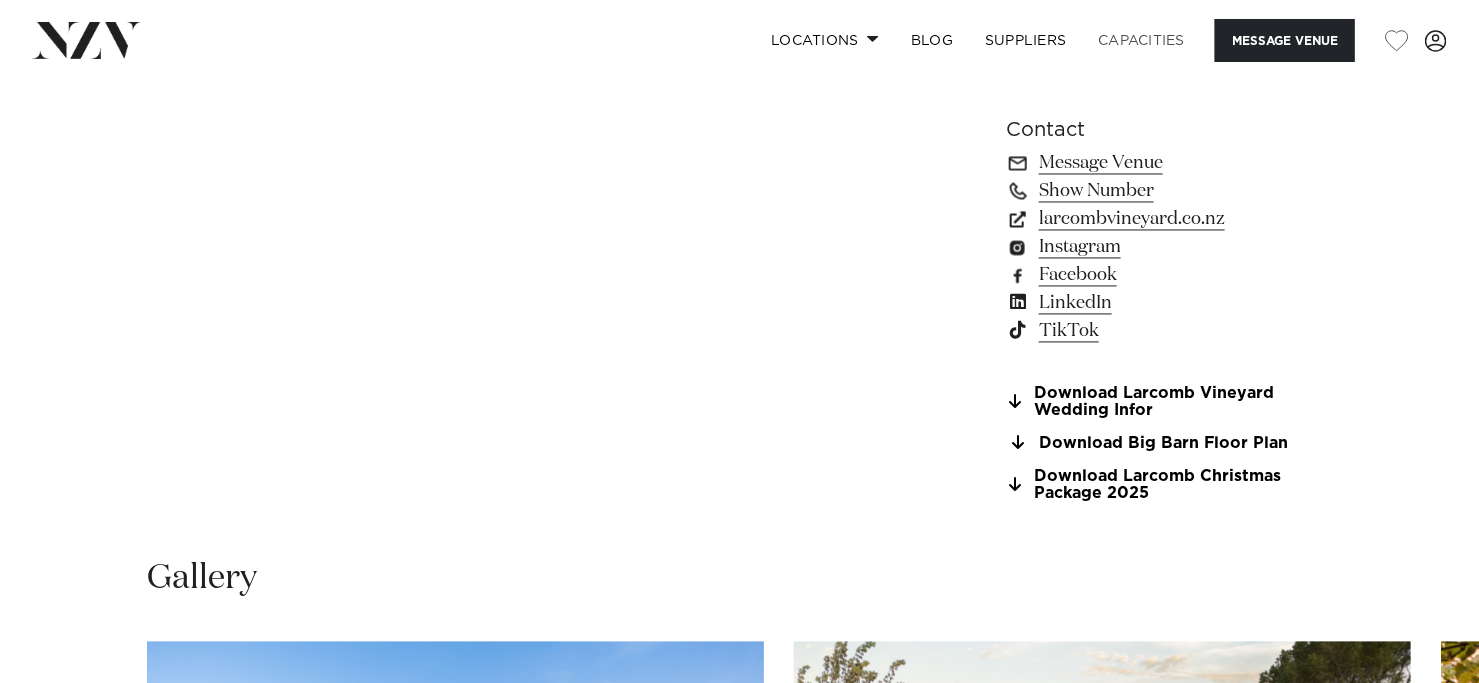 scroll, scrollTop: 1499, scrollLeft: 0, axis: vertical 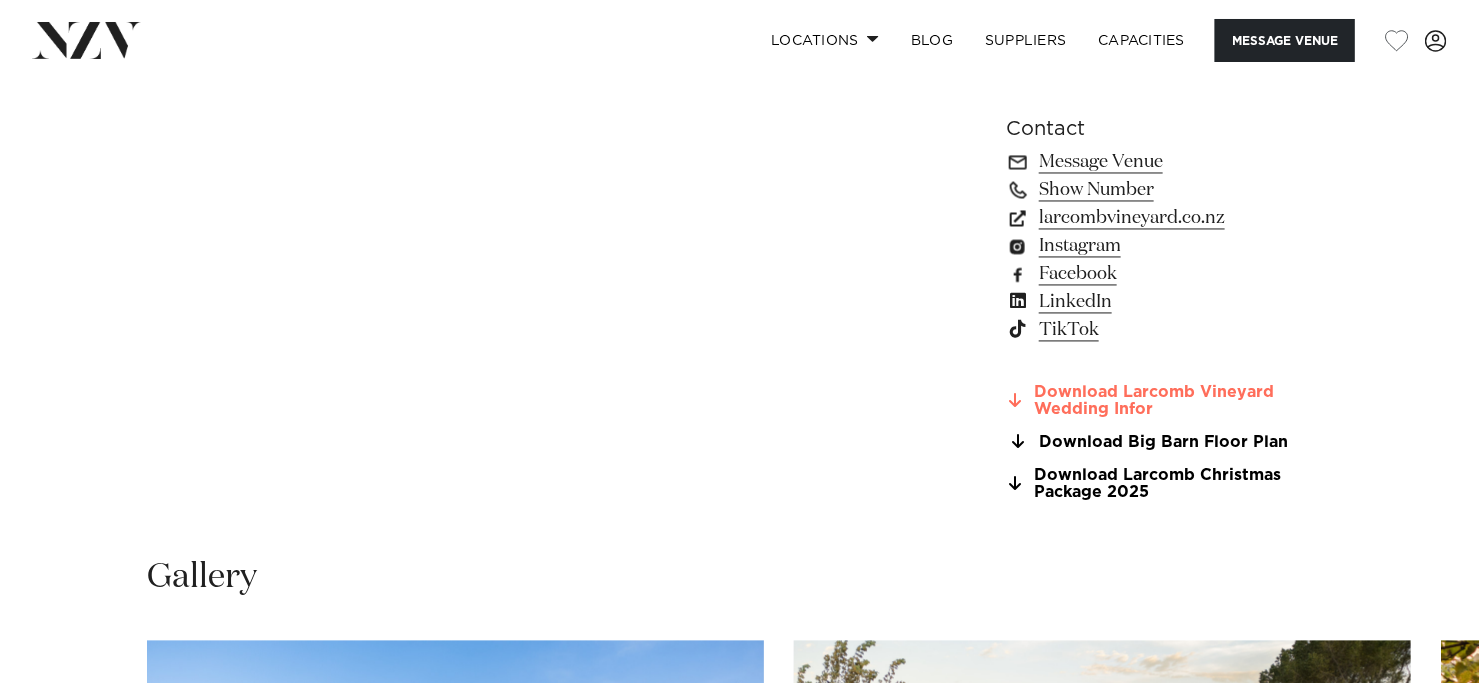 click on "Download Larcomb Vineyard Wedding Infor" at bounding box center (1169, 402) 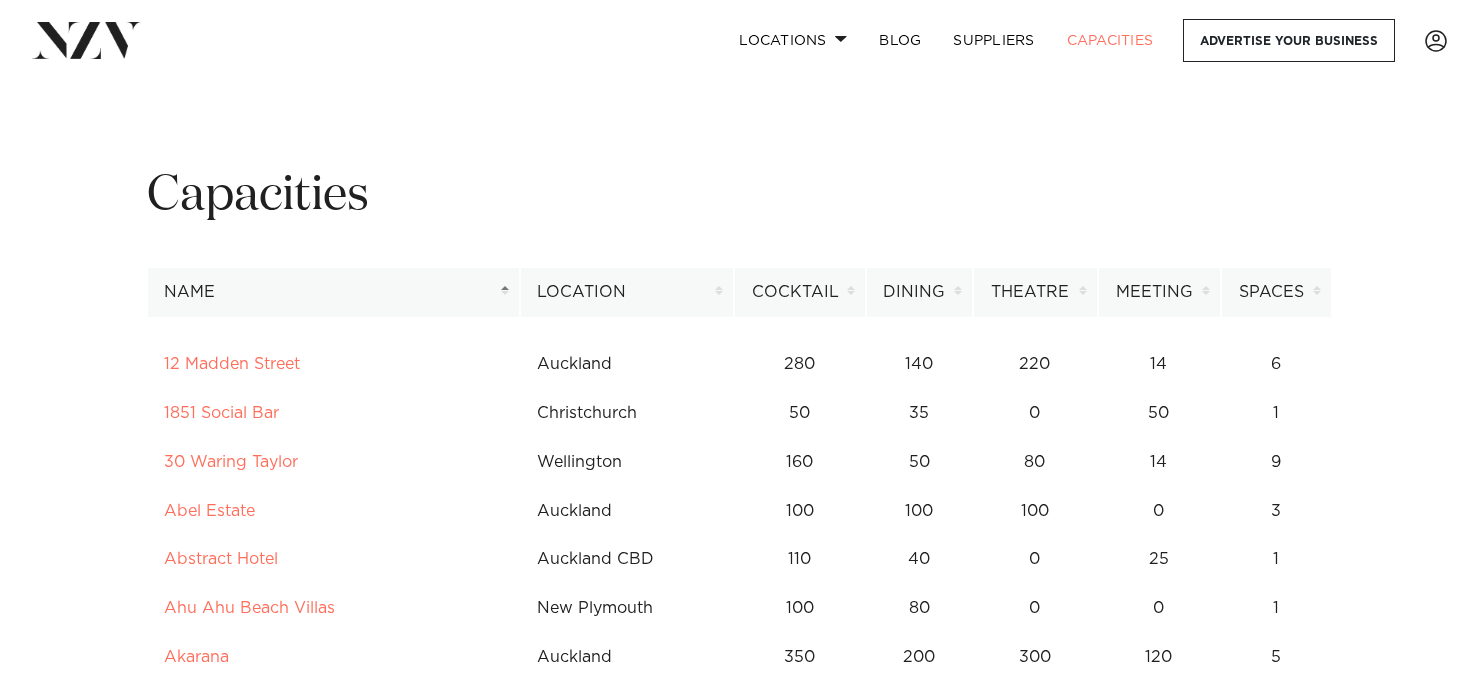 scroll, scrollTop: 0, scrollLeft: 0, axis: both 